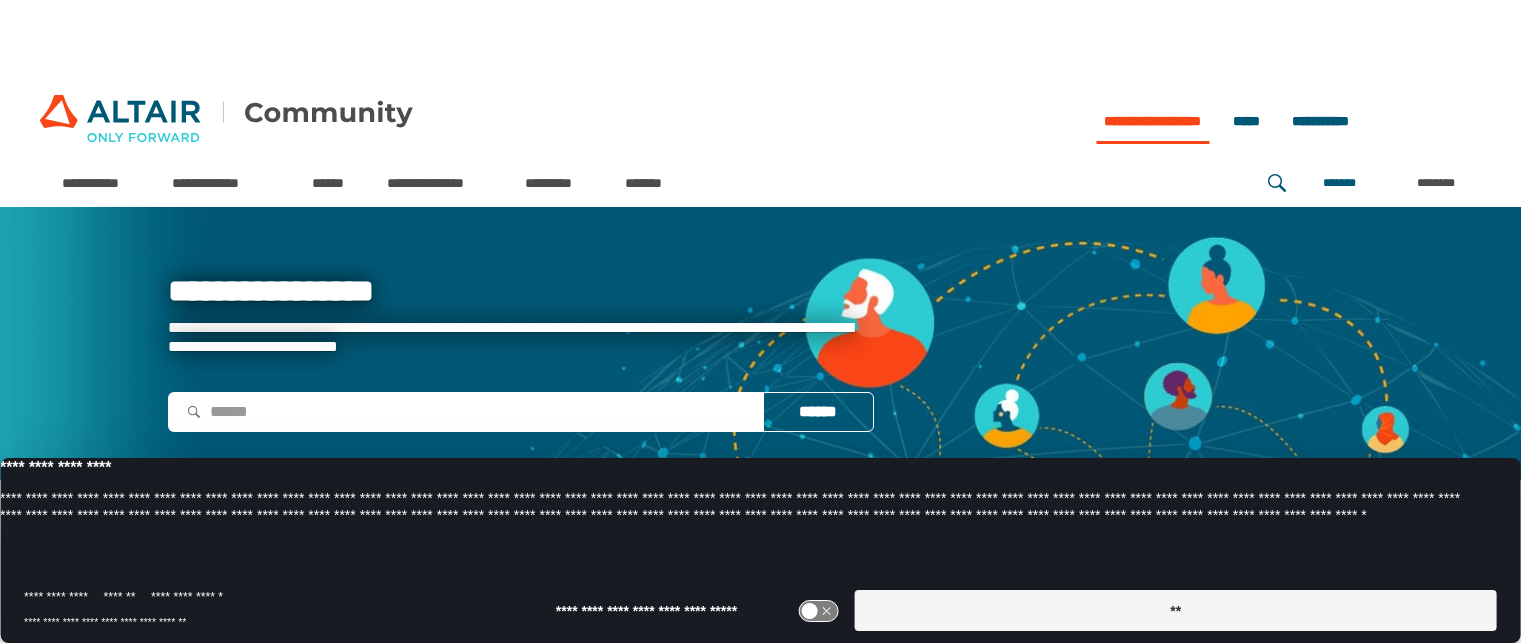 scroll, scrollTop: 502, scrollLeft: 0, axis: vertical 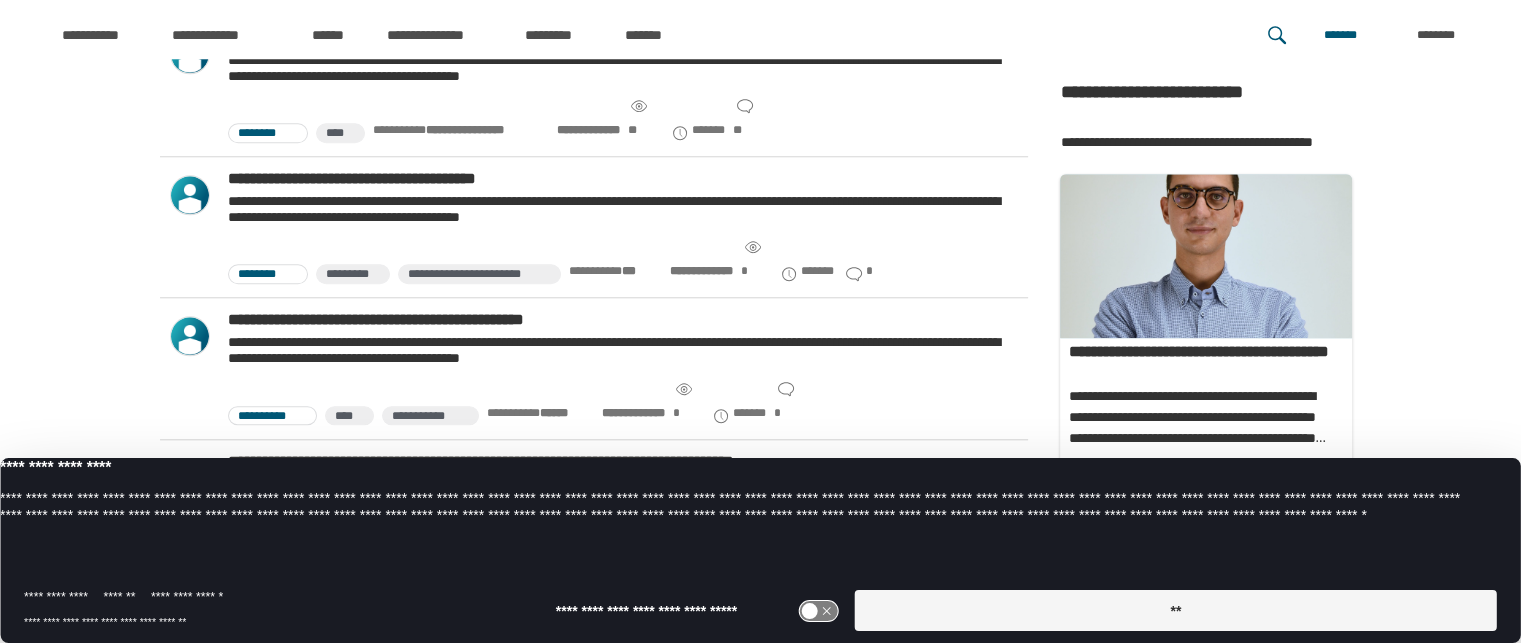 click on "**********" at bounding box center [701, 271] 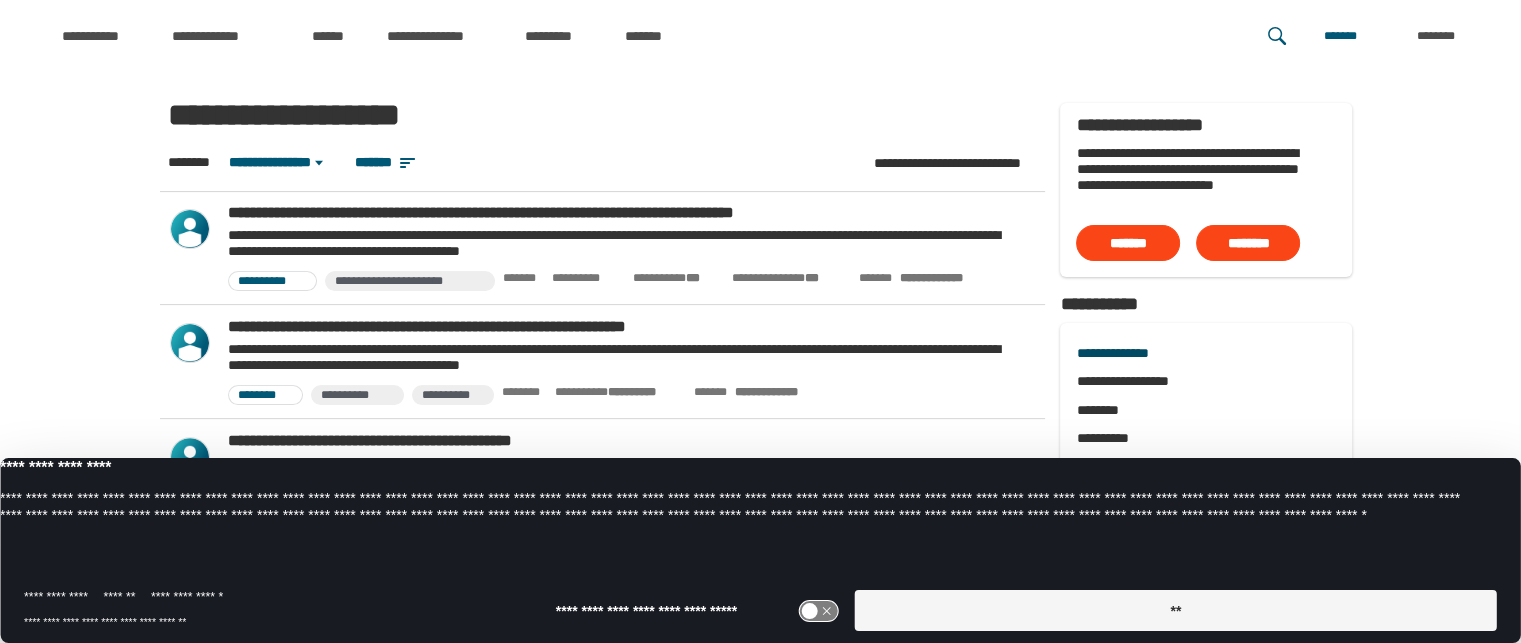scroll, scrollTop: 302, scrollLeft: 0, axis: vertical 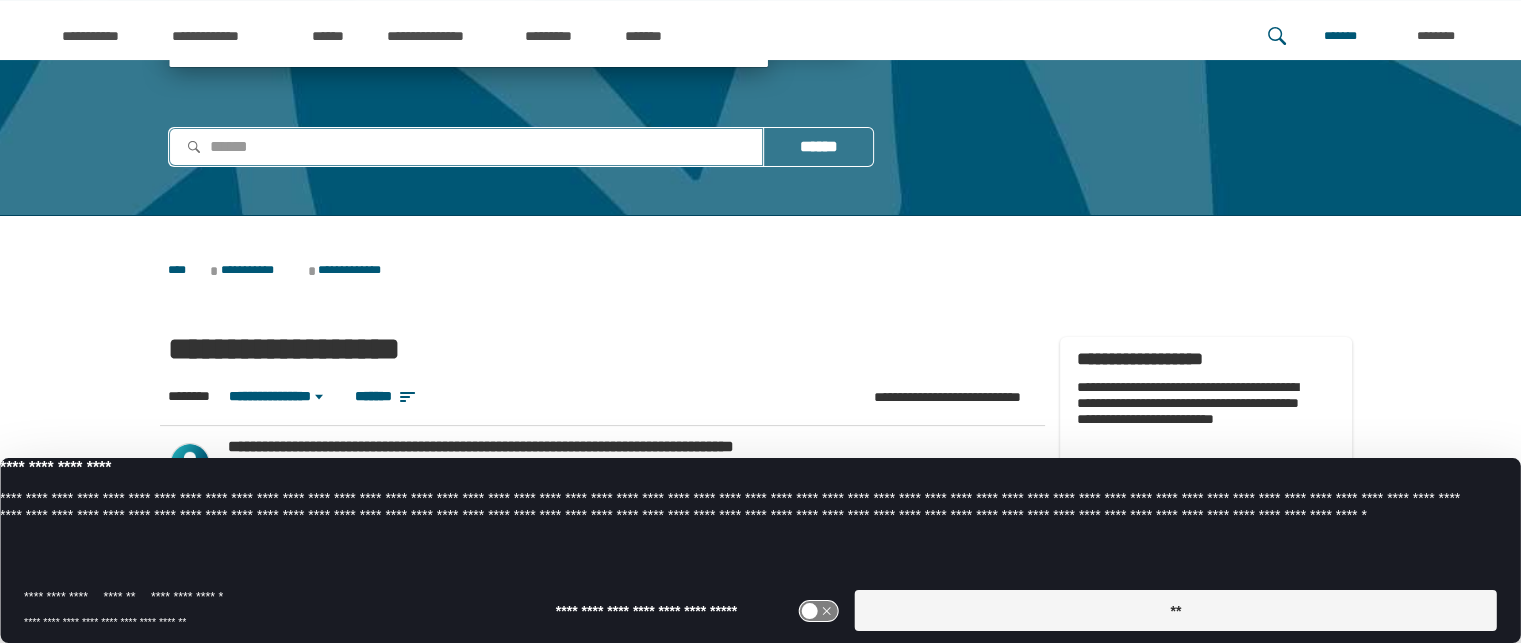 click at bounding box center (466, 146) 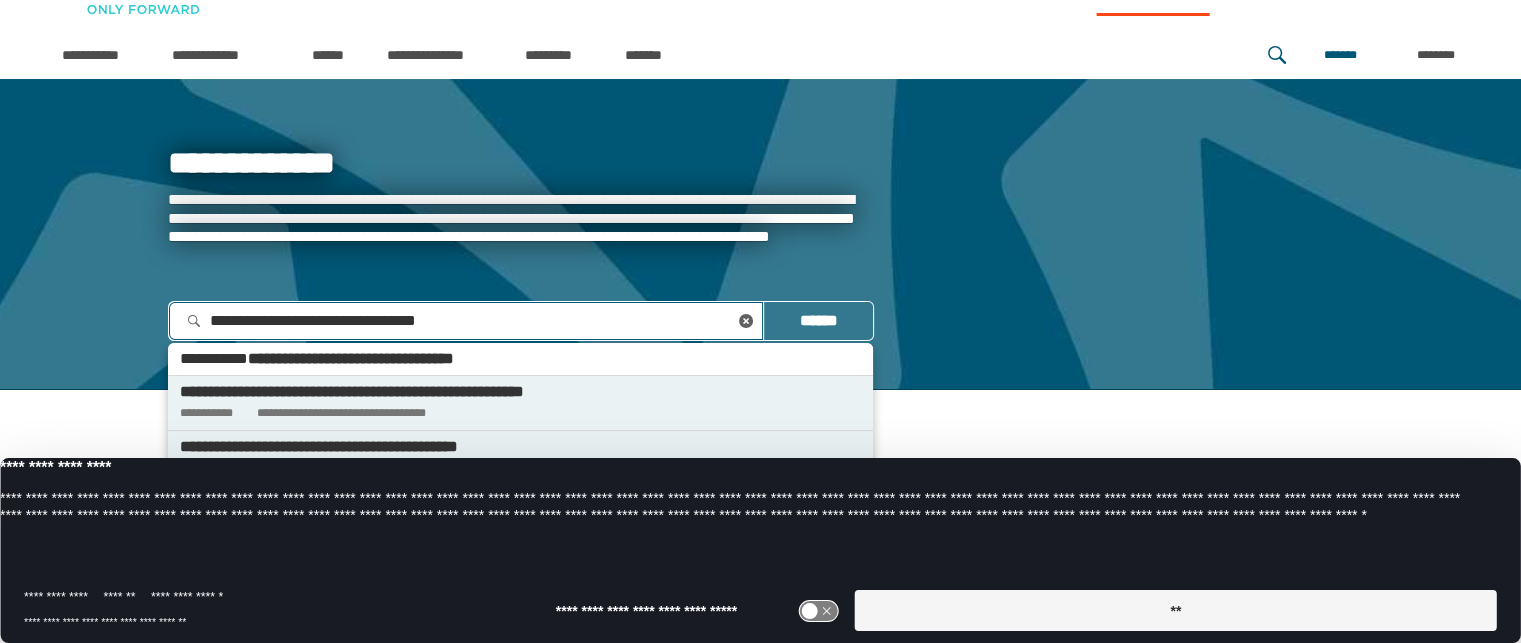 scroll, scrollTop: 127, scrollLeft: 0, axis: vertical 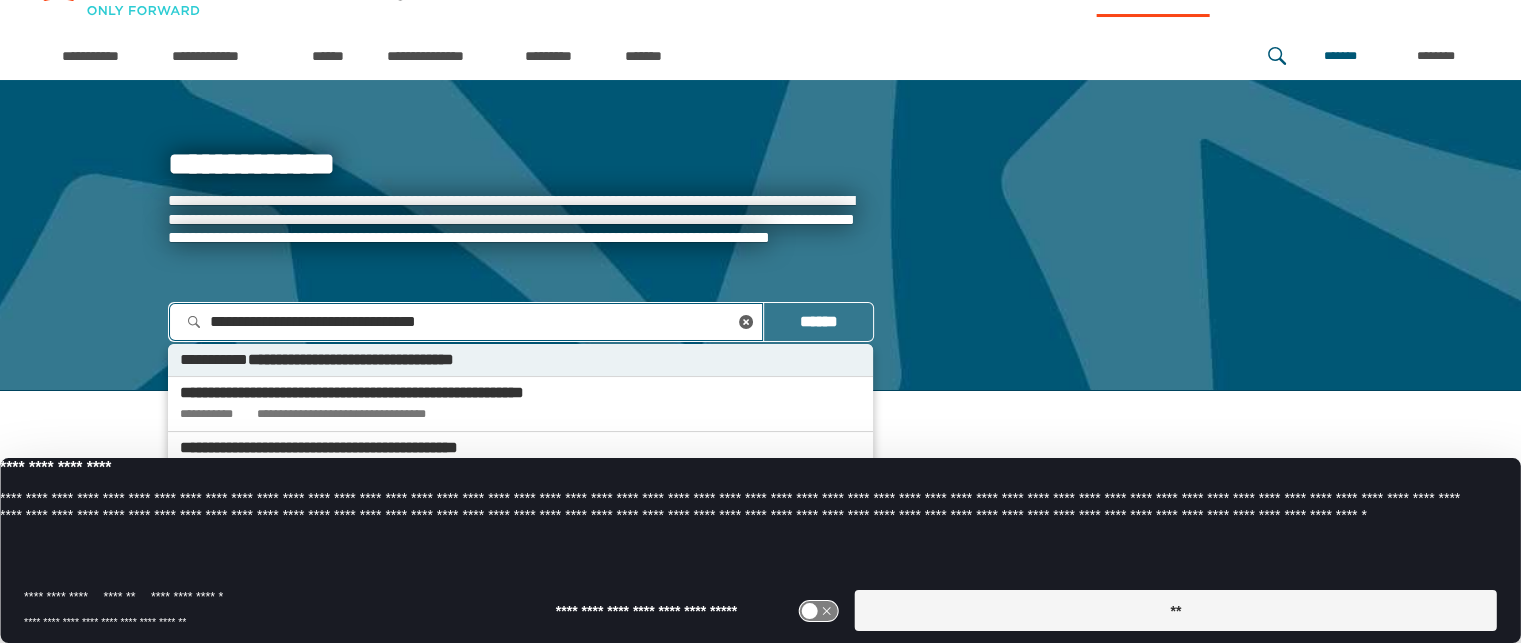 drag, startPoint x: 513, startPoint y: 312, endPoint x: 344, endPoint y: 306, distance: 169.10648 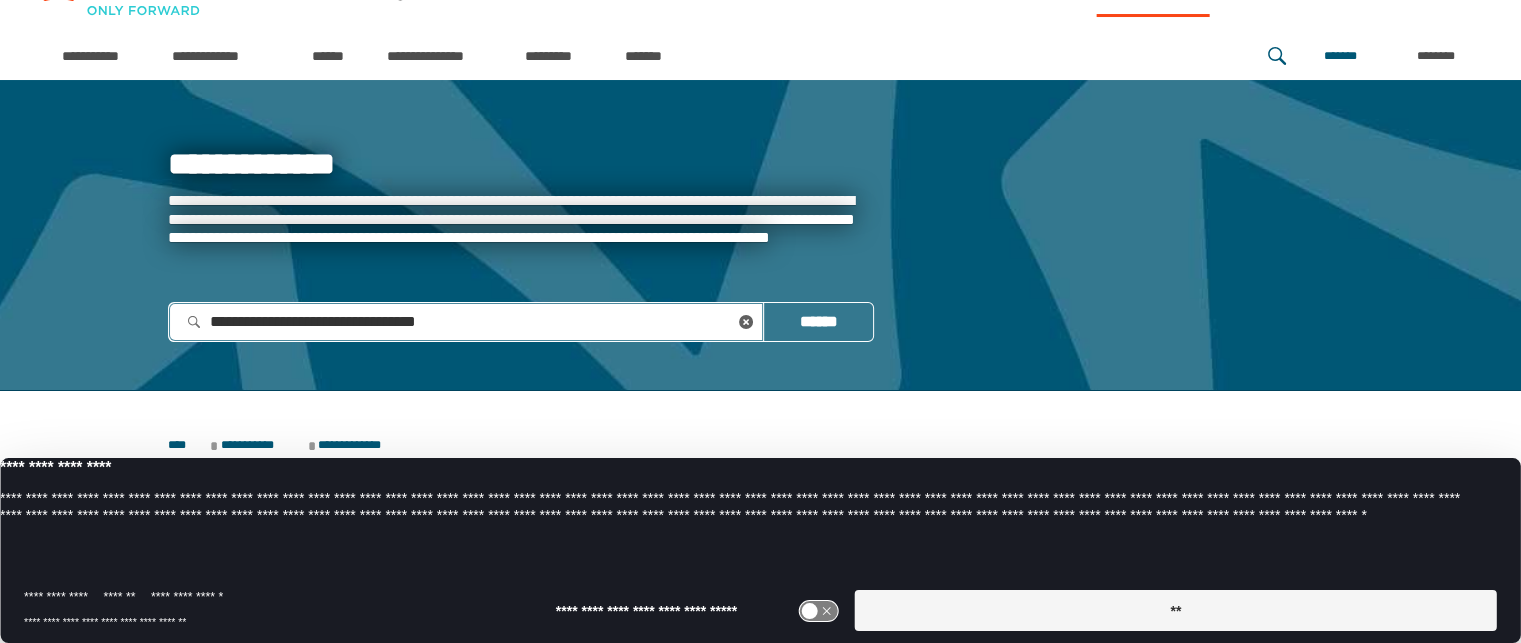 click on "**********" at bounding box center [466, 322] 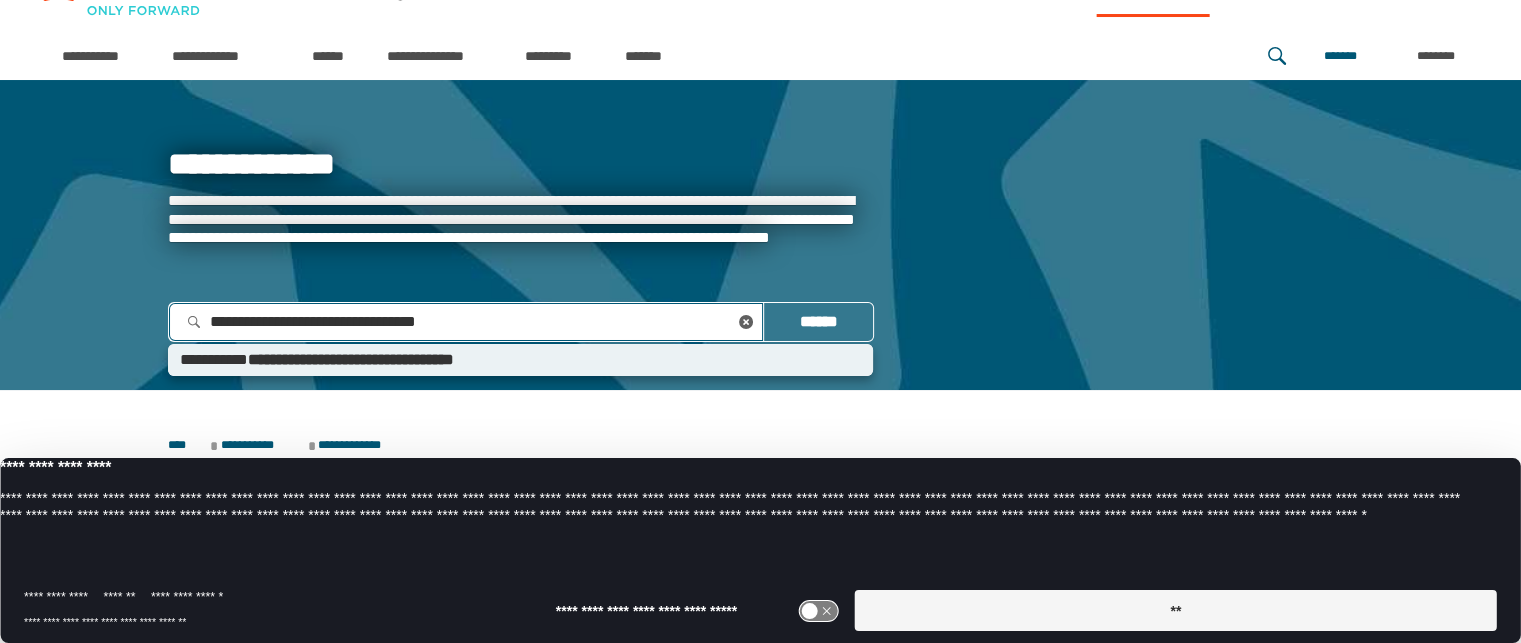 click on "**********" at bounding box center (466, 321) 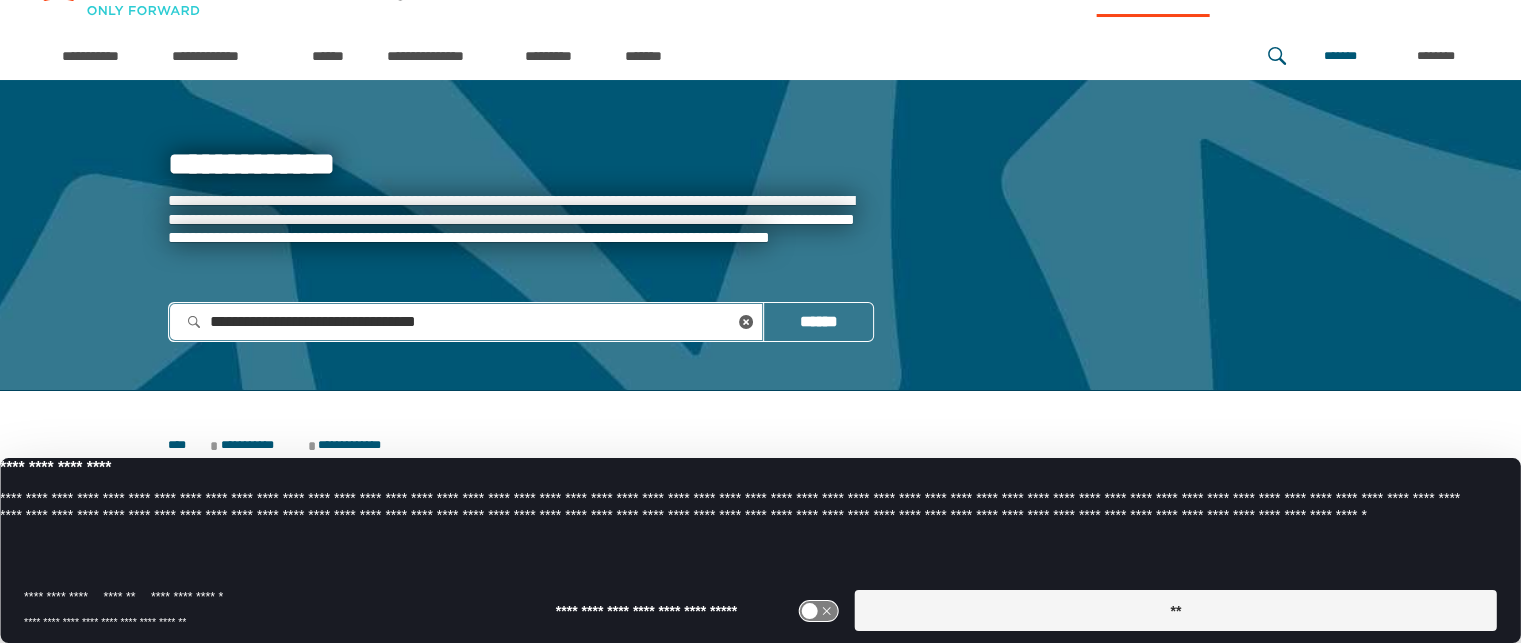 click on "**********" at bounding box center [466, 322] 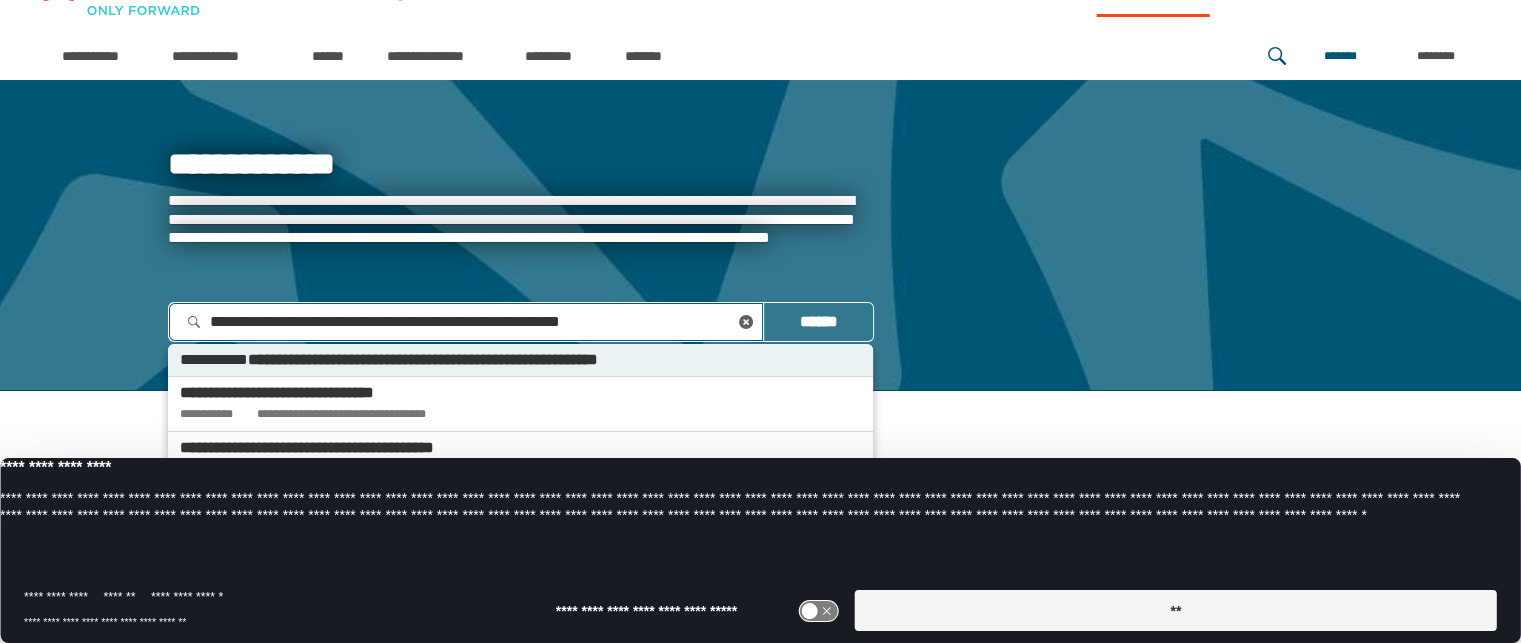 type on "**********" 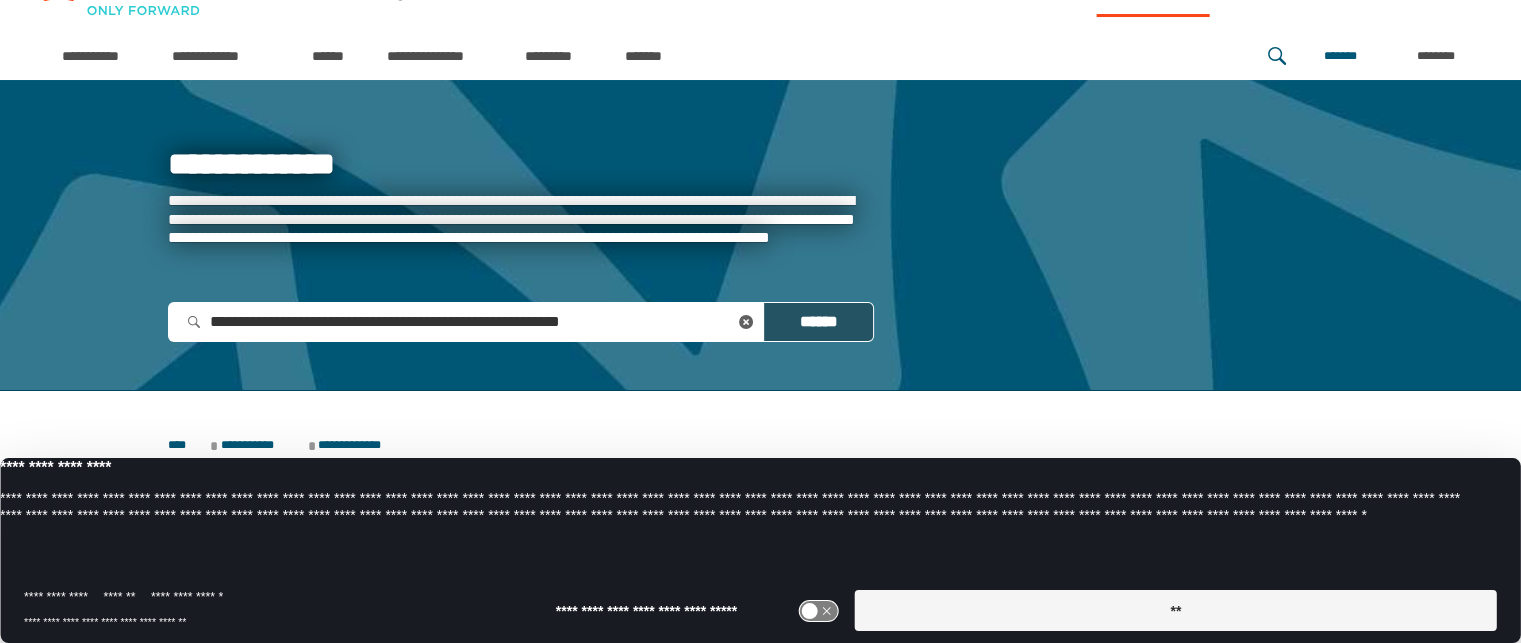 click on "******" at bounding box center (818, 322) 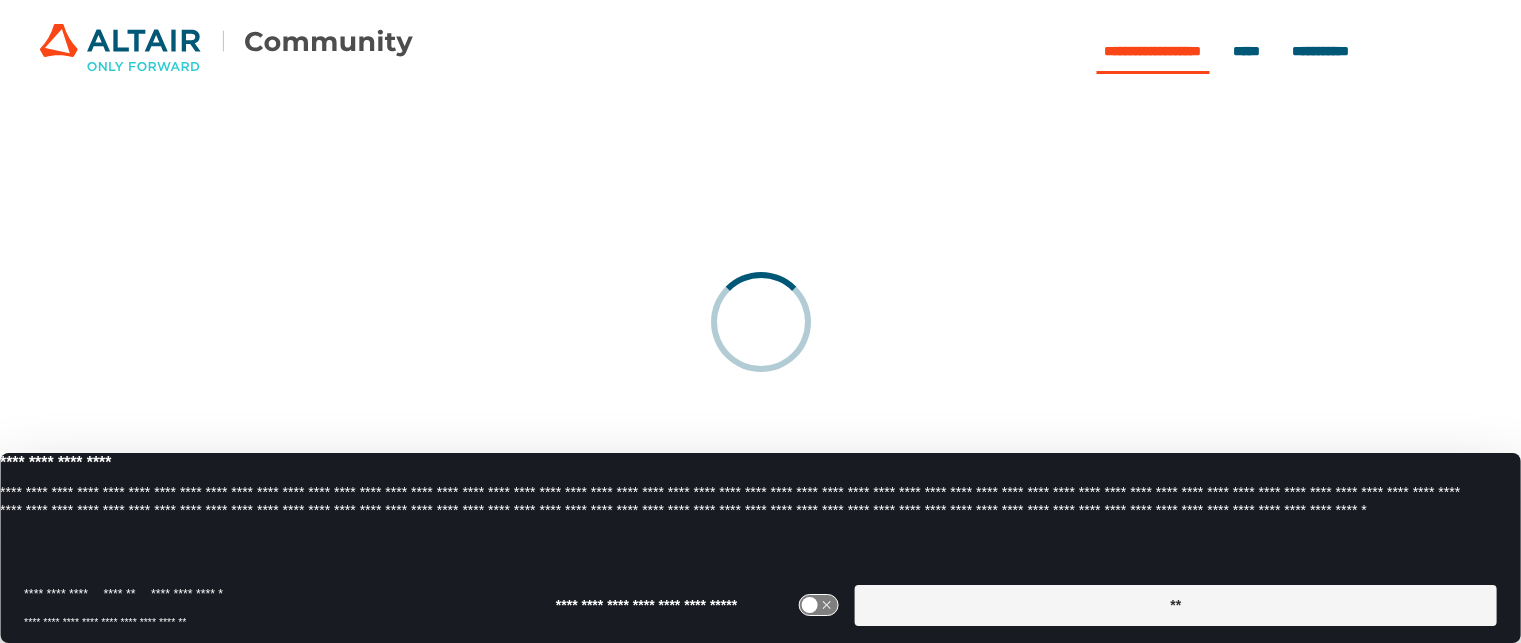 scroll, scrollTop: 0, scrollLeft: 0, axis: both 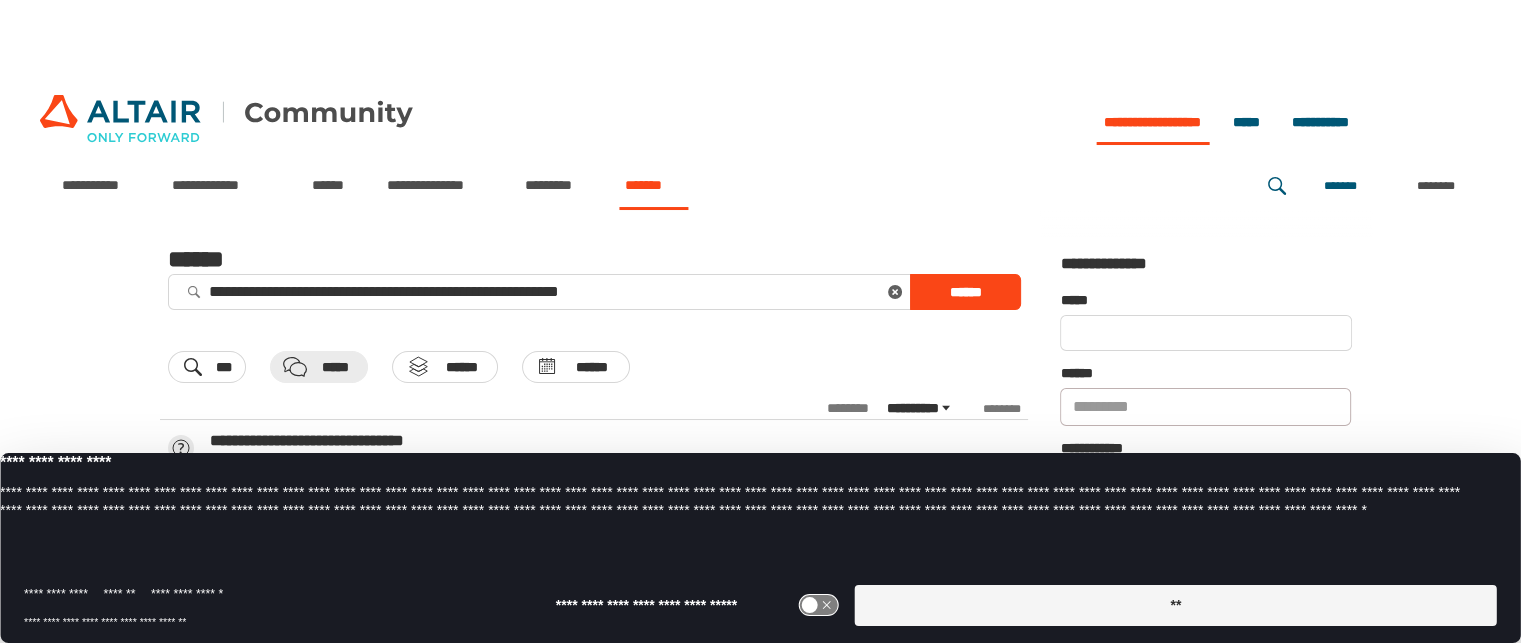 click on "*******" at bounding box center [653, 185] 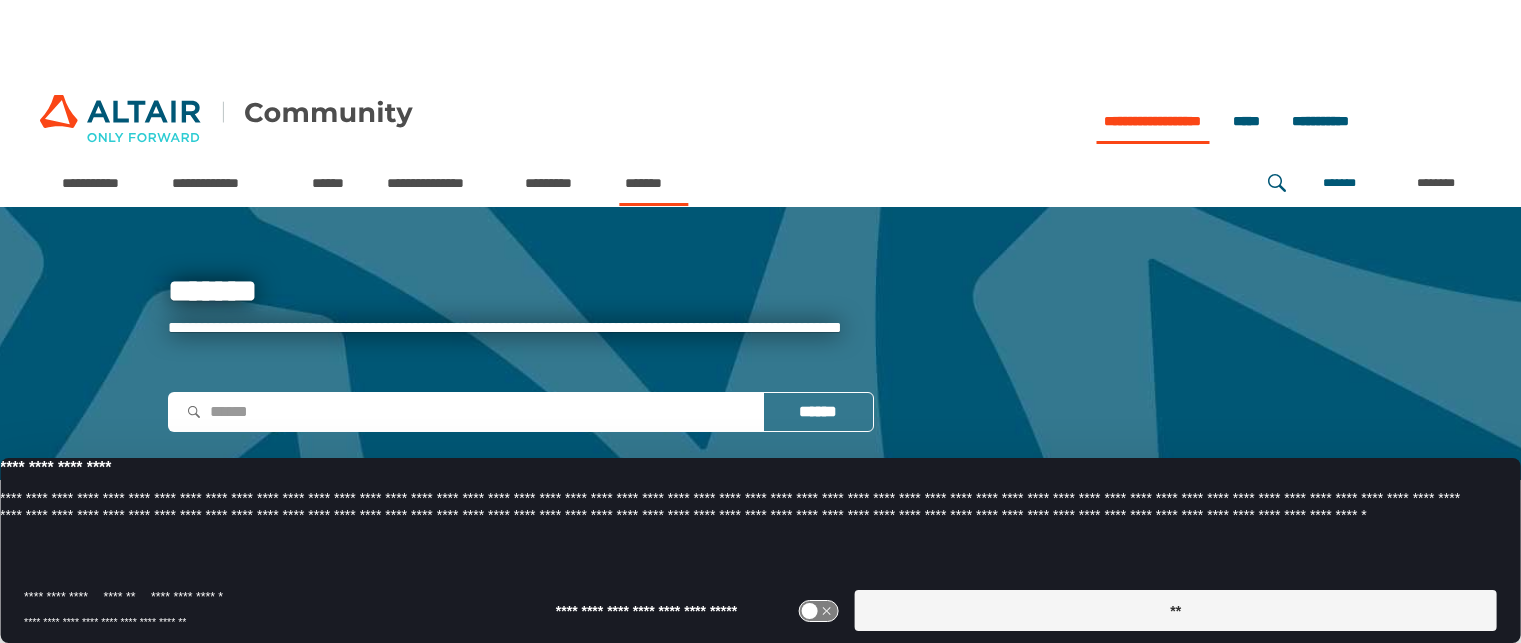 scroll, scrollTop: 0, scrollLeft: 0, axis: both 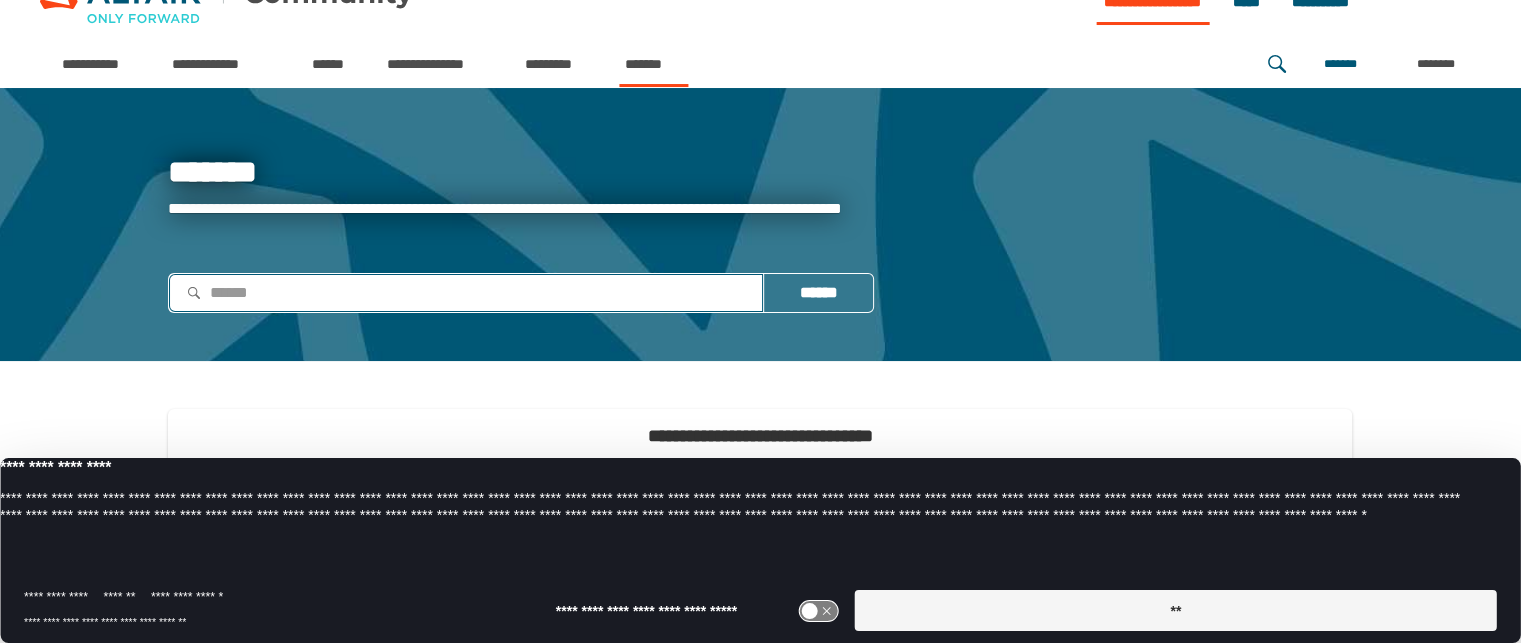 click at bounding box center [466, 293] 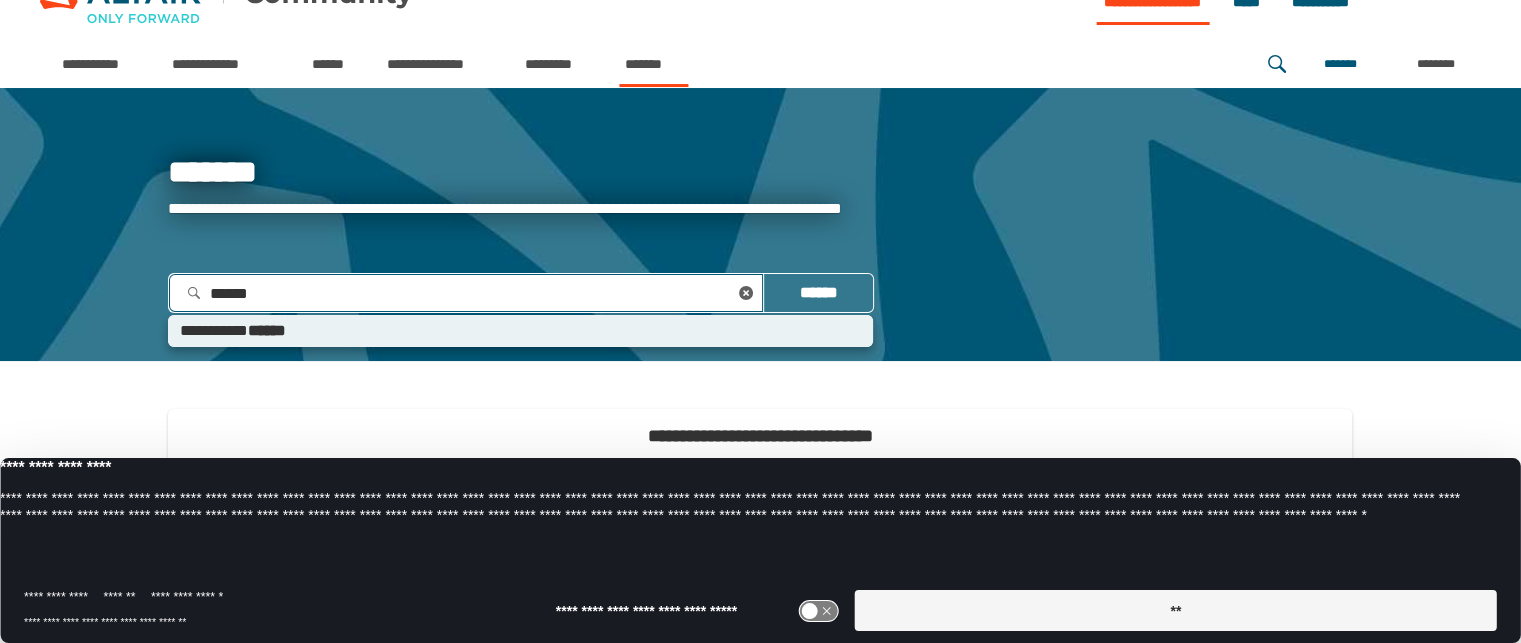 type on "*******" 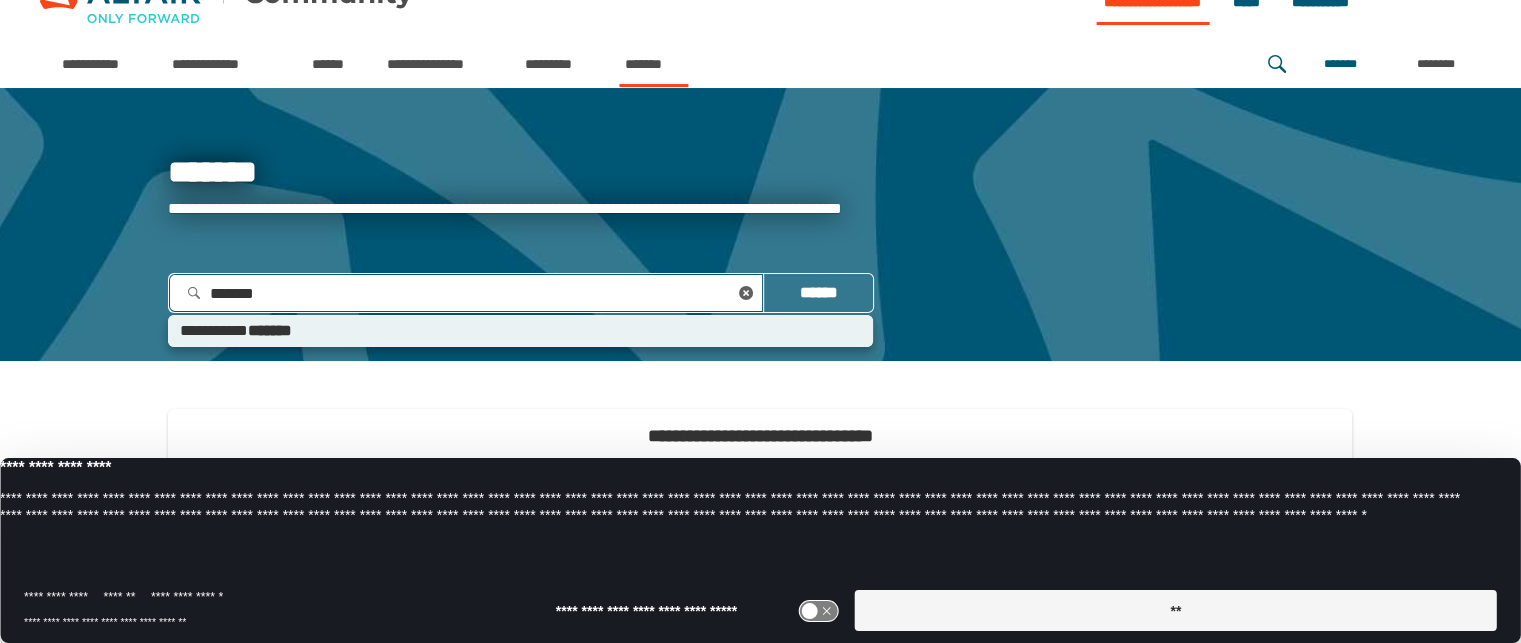type 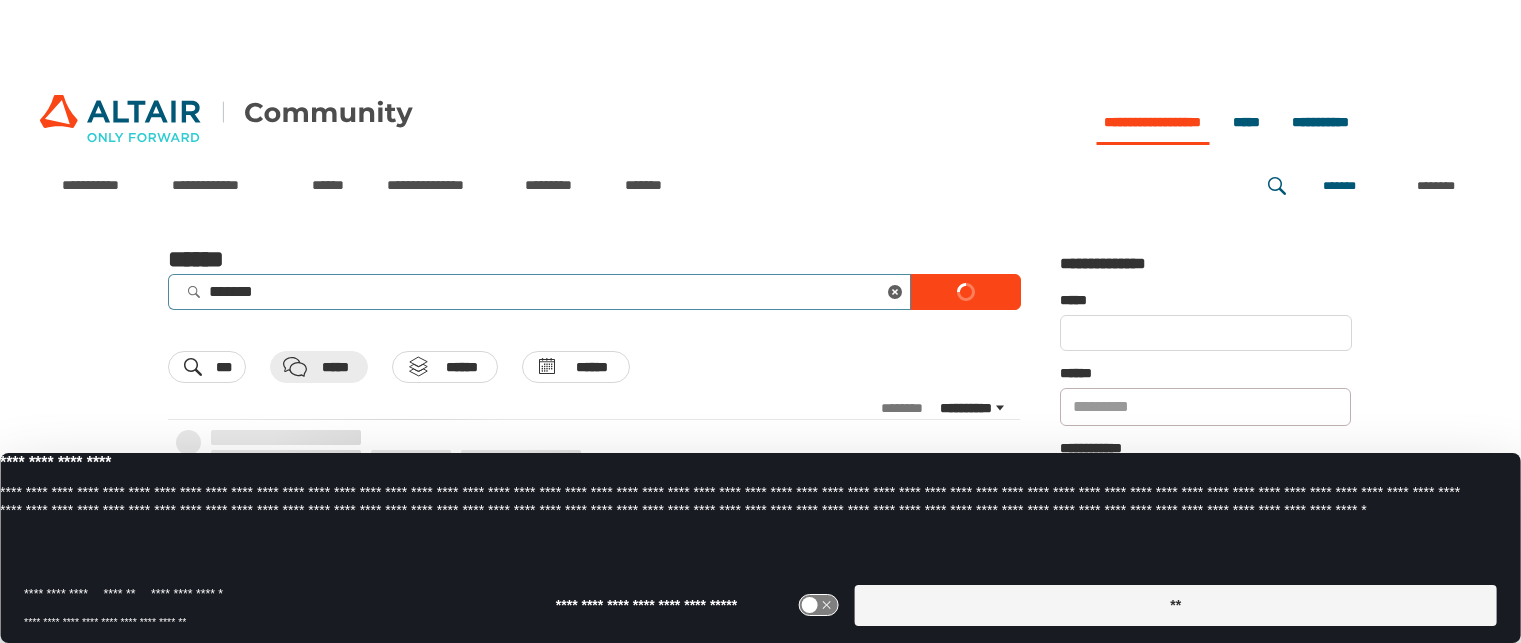 scroll, scrollTop: 0, scrollLeft: 0, axis: both 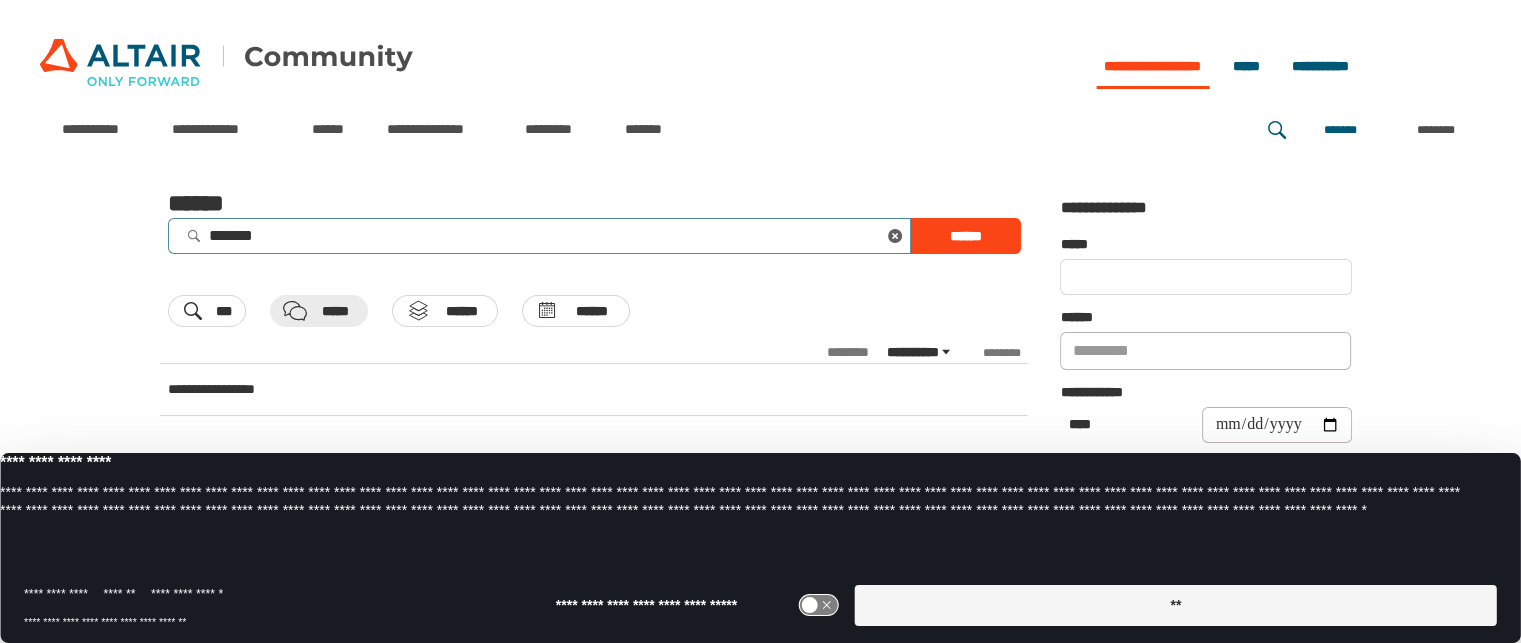 click on "******* ******* *****" at bounding box center (539, 236) 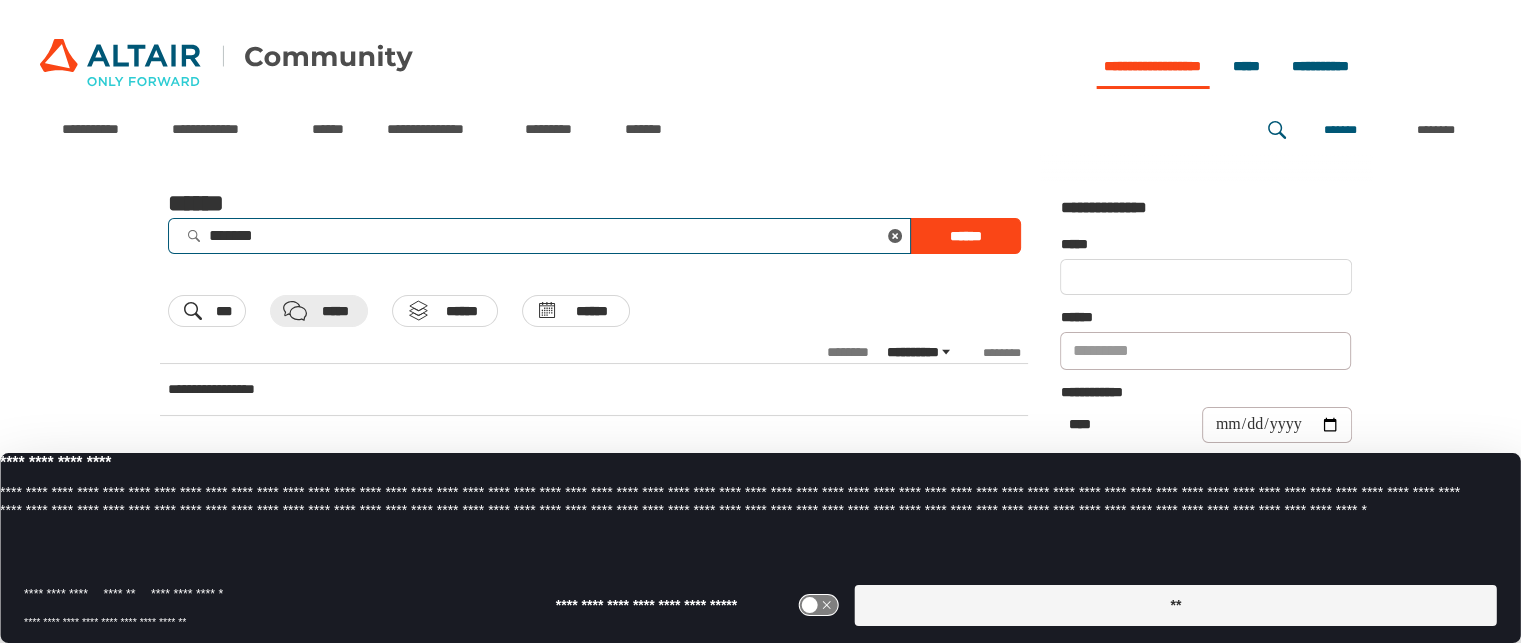 click on "*******" at bounding box center (539, 235) 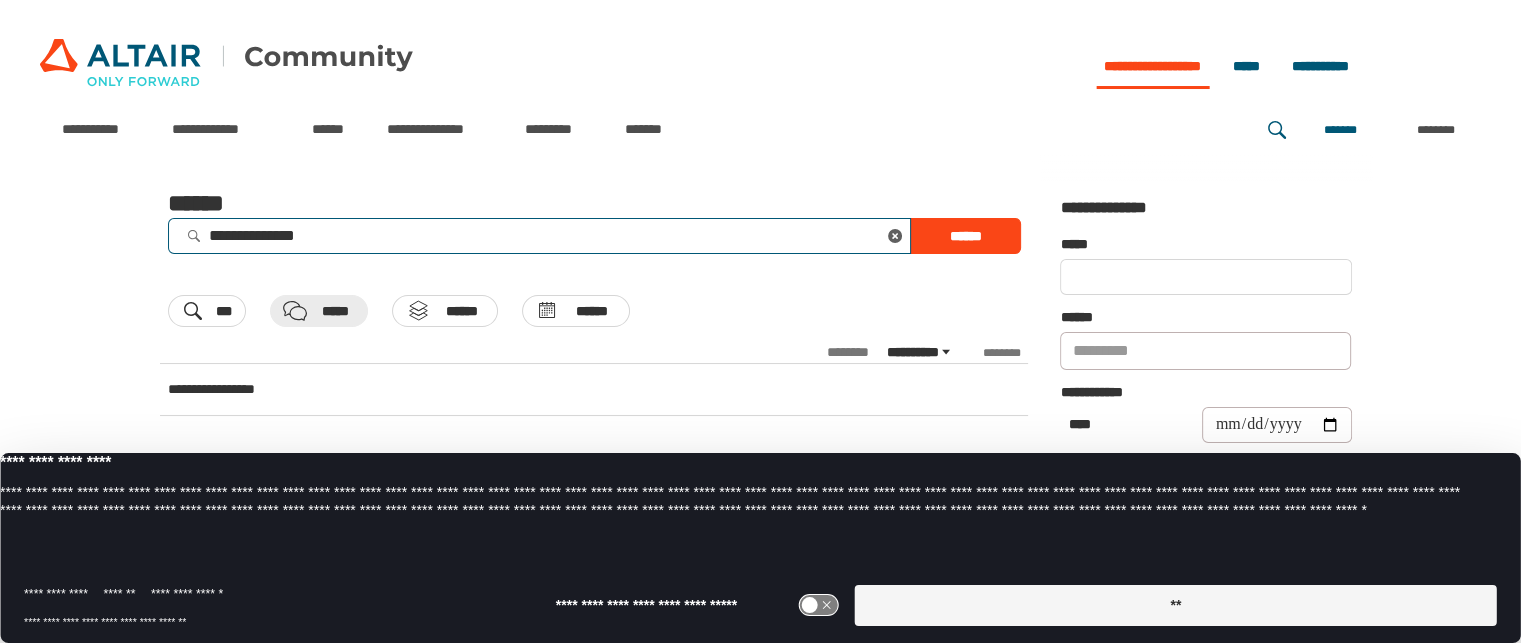 type on "**********" 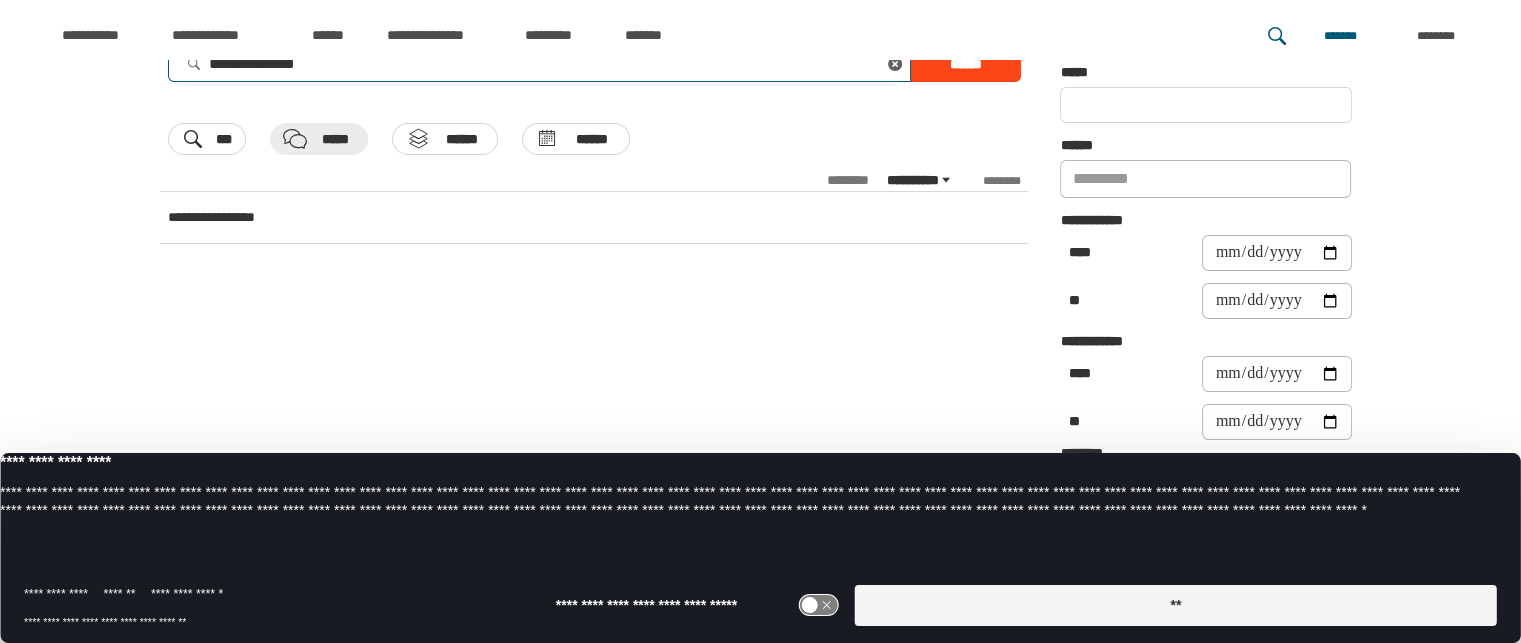 scroll, scrollTop: 0, scrollLeft: 0, axis: both 